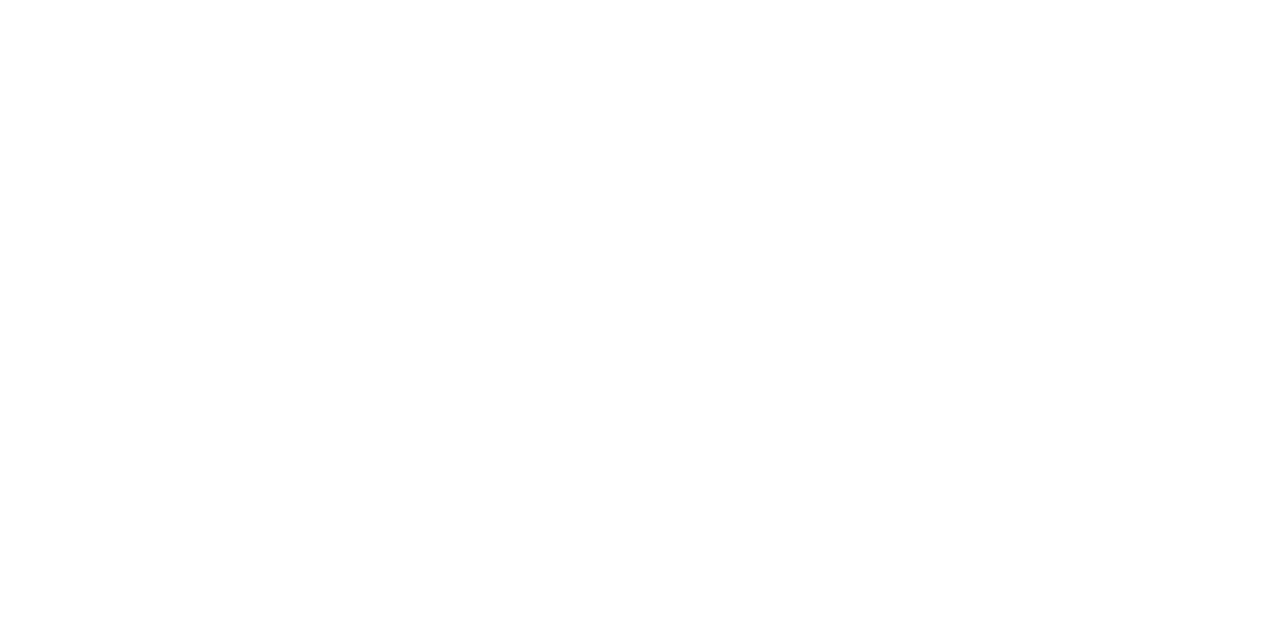 scroll, scrollTop: 0, scrollLeft: 0, axis: both 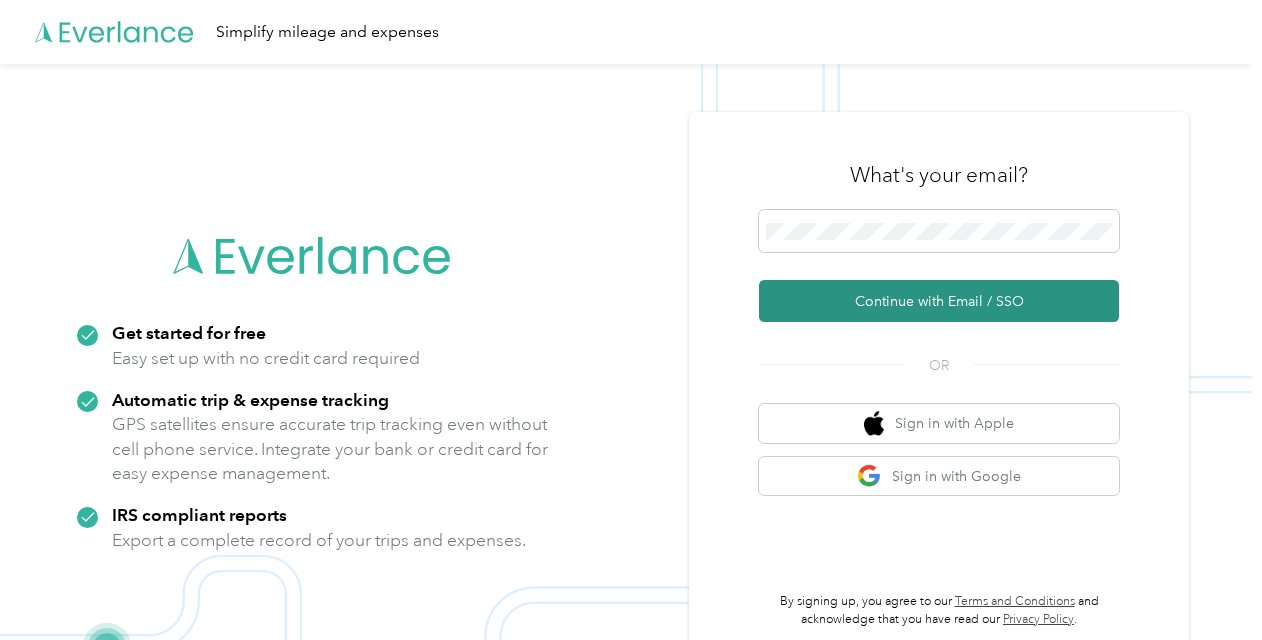click on "Continue with Email / SSO" at bounding box center (939, 301) 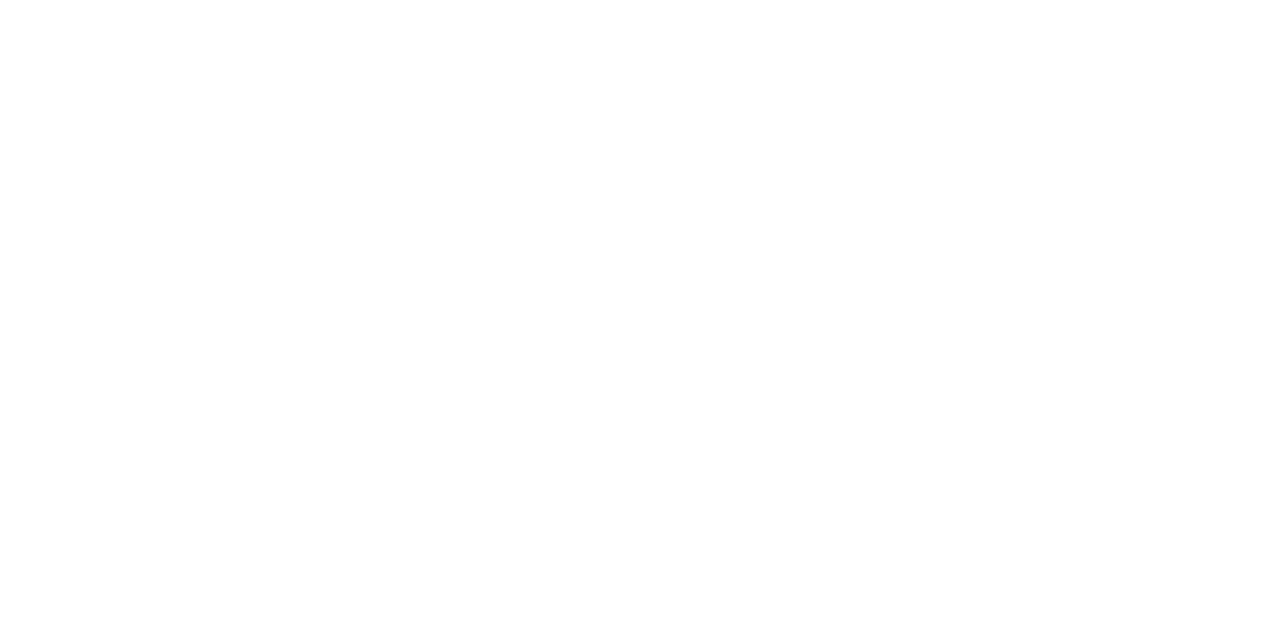 scroll, scrollTop: 0, scrollLeft: 0, axis: both 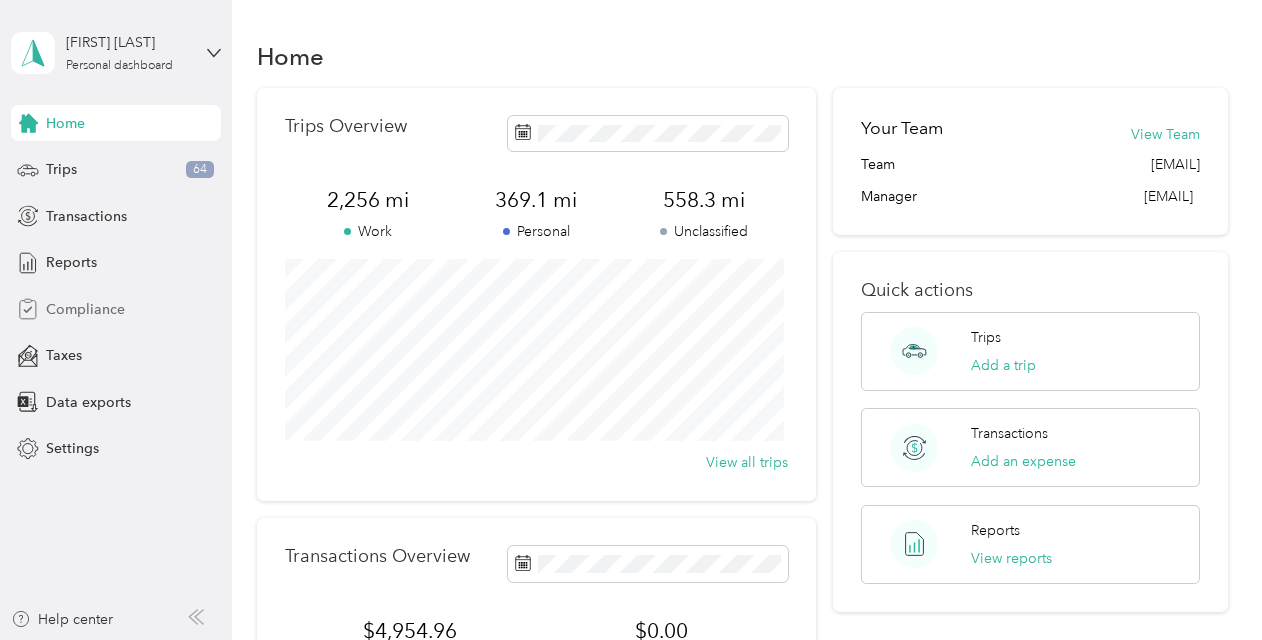 click on "Compliance" at bounding box center (85, 309) 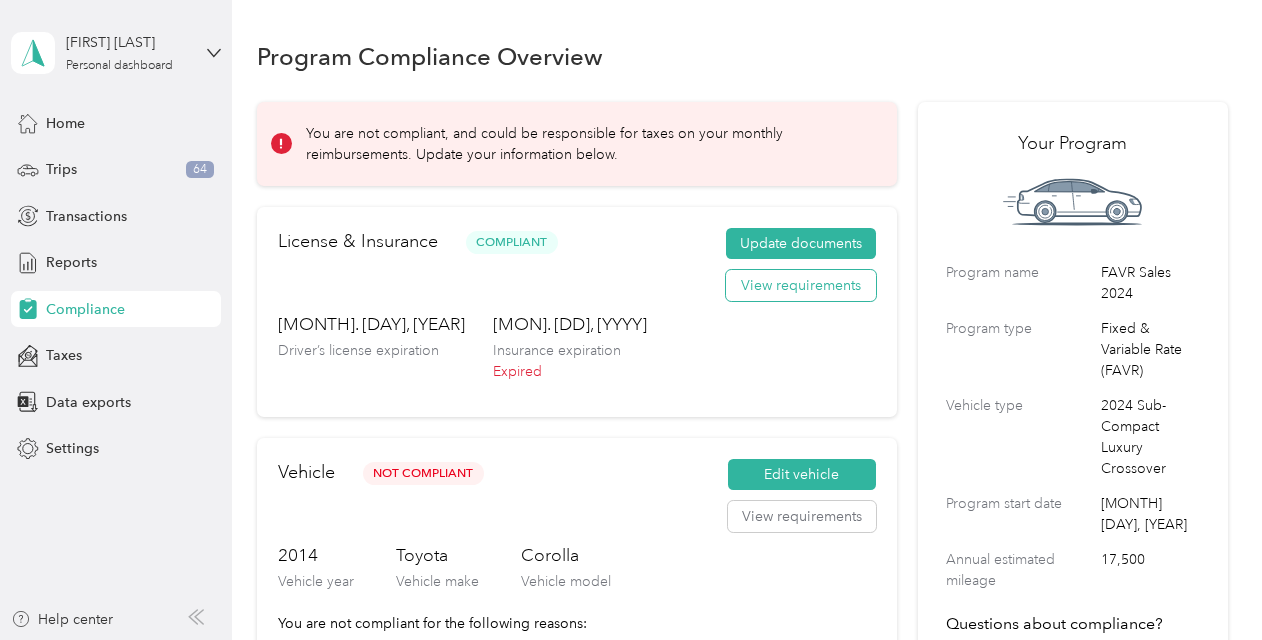 click on "View requirements" at bounding box center [801, 286] 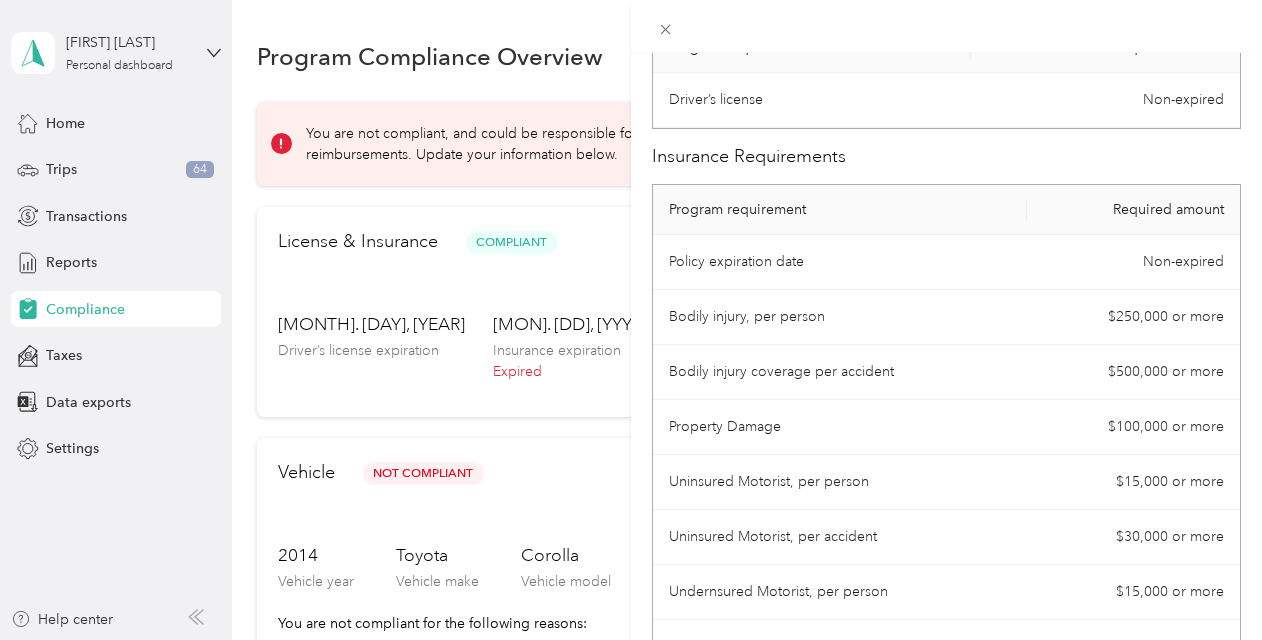 scroll, scrollTop: 0, scrollLeft: 0, axis: both 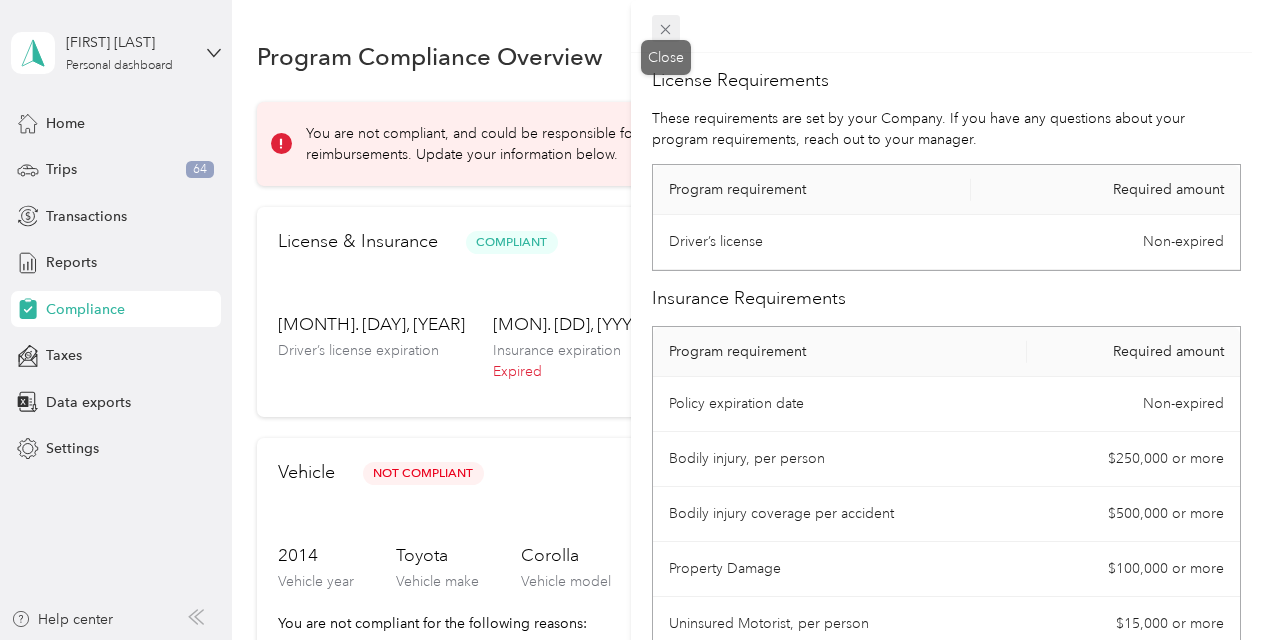 click 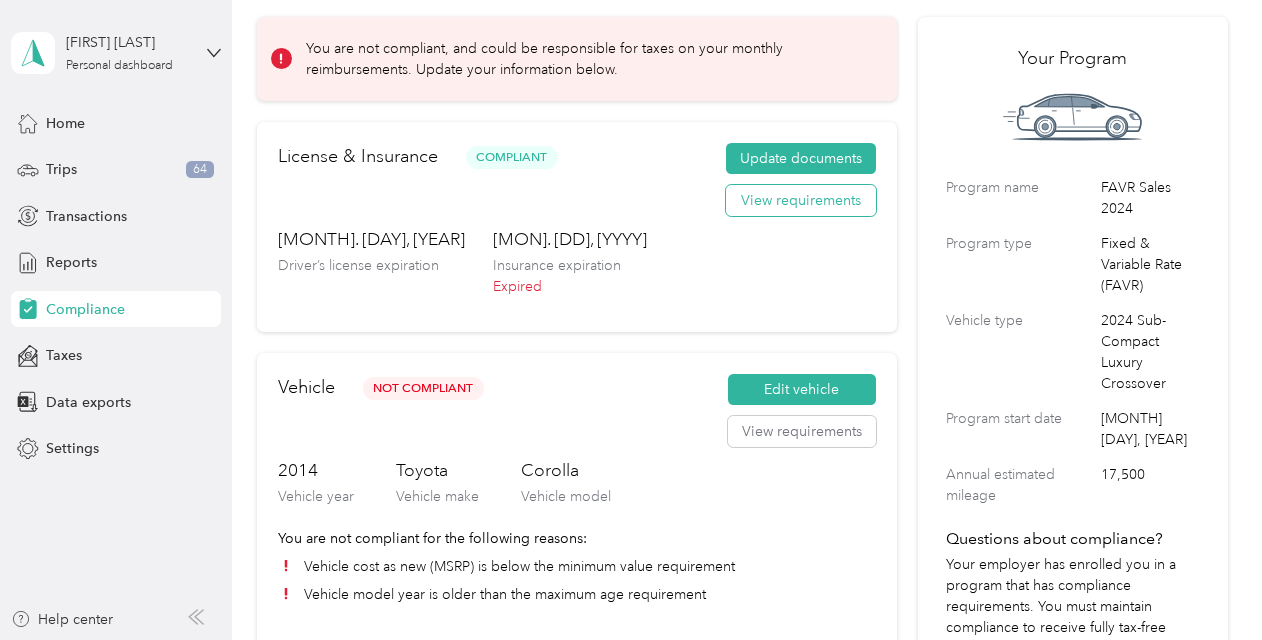 scroll, scrollTop: 0, scrollLeft: 0, axis: both 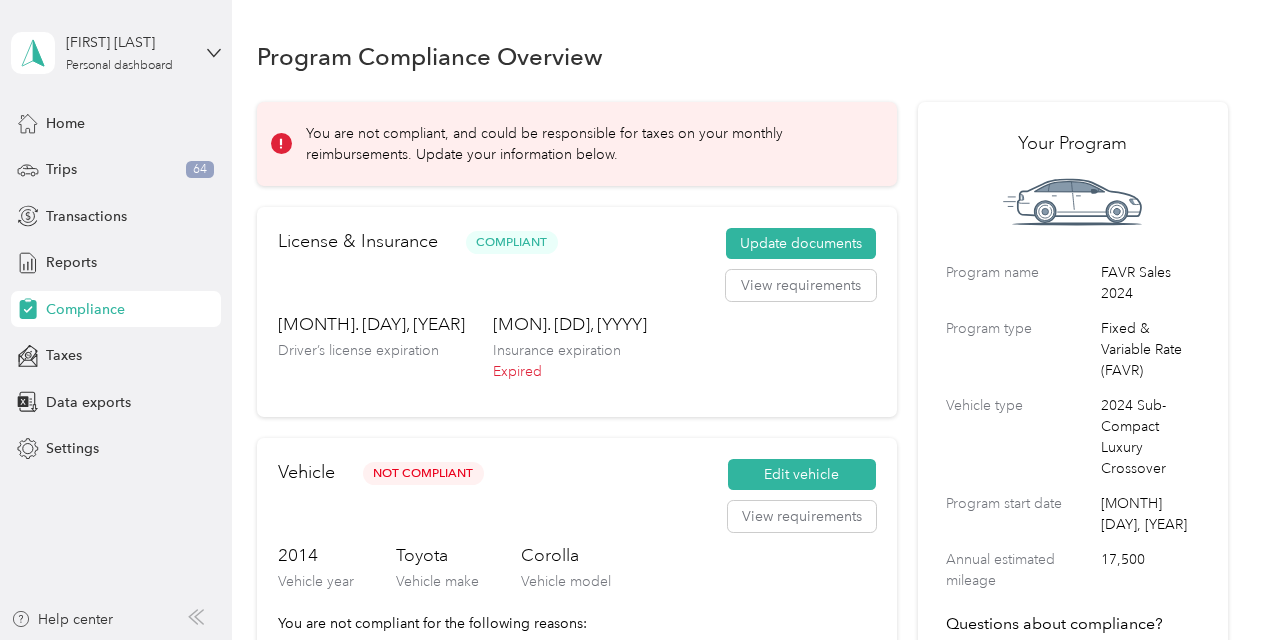 click on "License & Insurance Compliant Update documents View requirements" at bounding box center (577, 270) 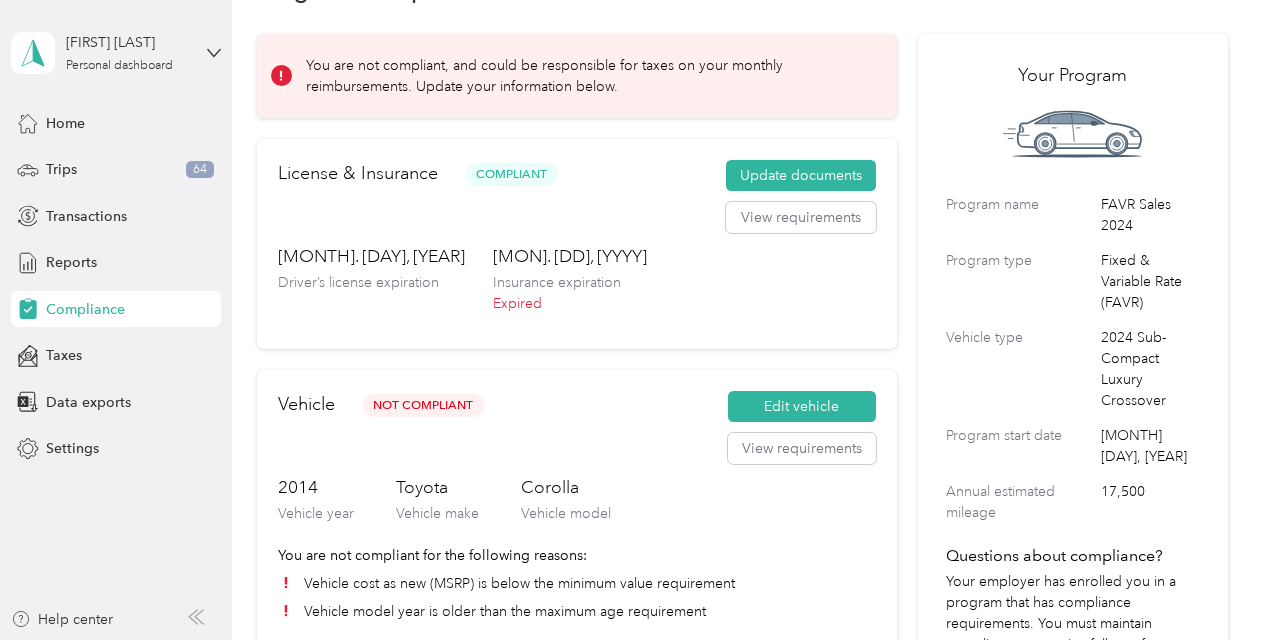 scroll, scrollTop: 0, scrollLeft: 0, axis: both 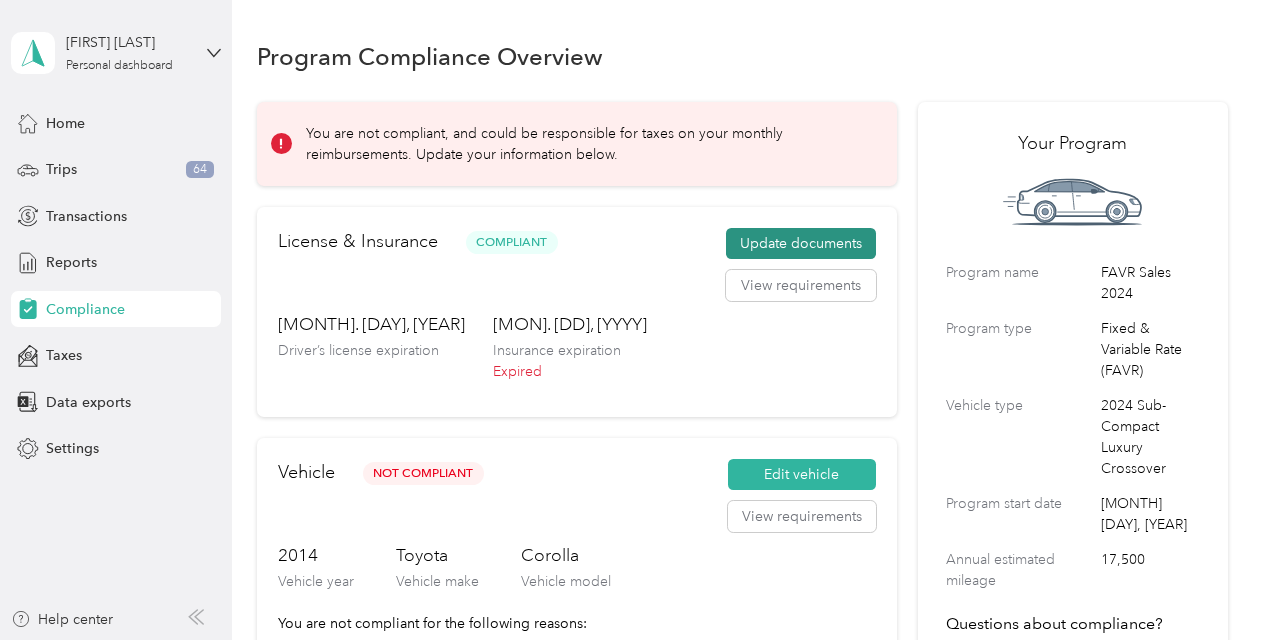 click on "Update documents" at bounding box center [801, 244] 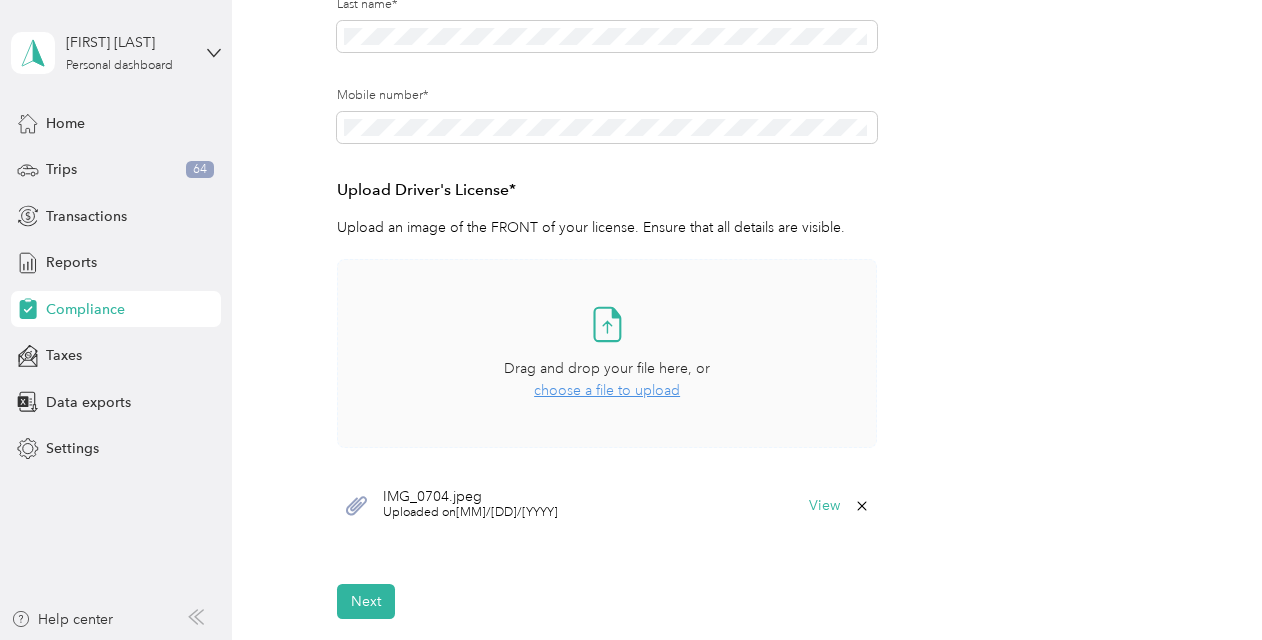 scroll, scrollTop: 600, scrollLeft: 0, axis: vertical 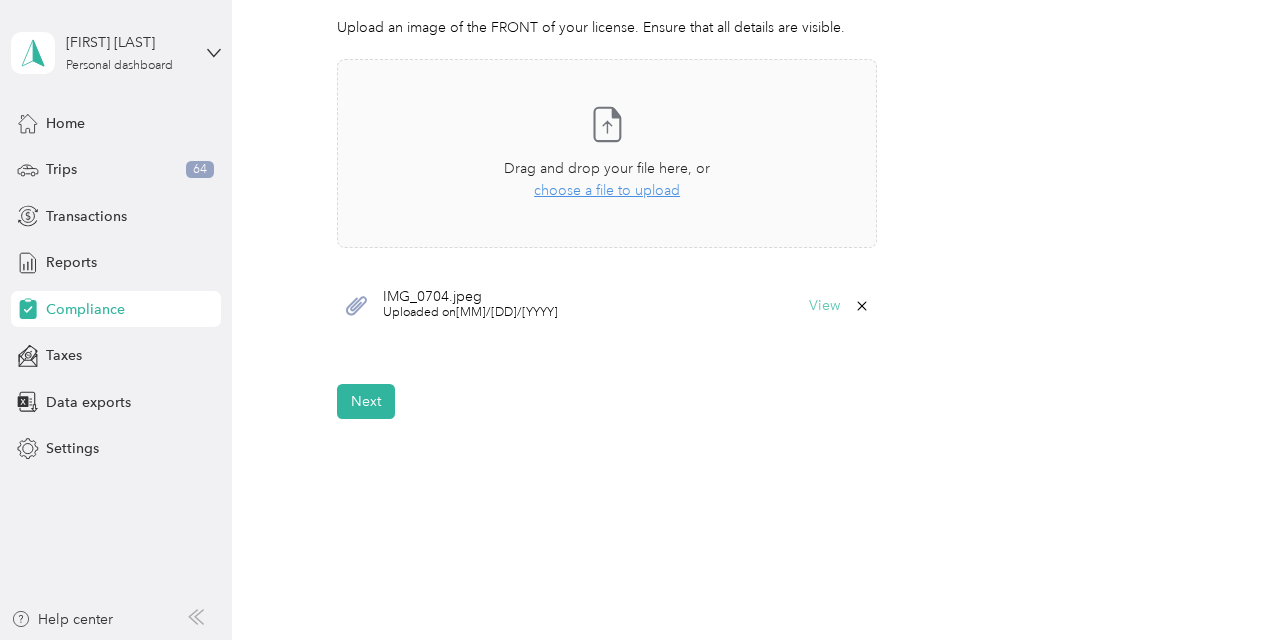 click on "View" at bounding box center [824, 306] 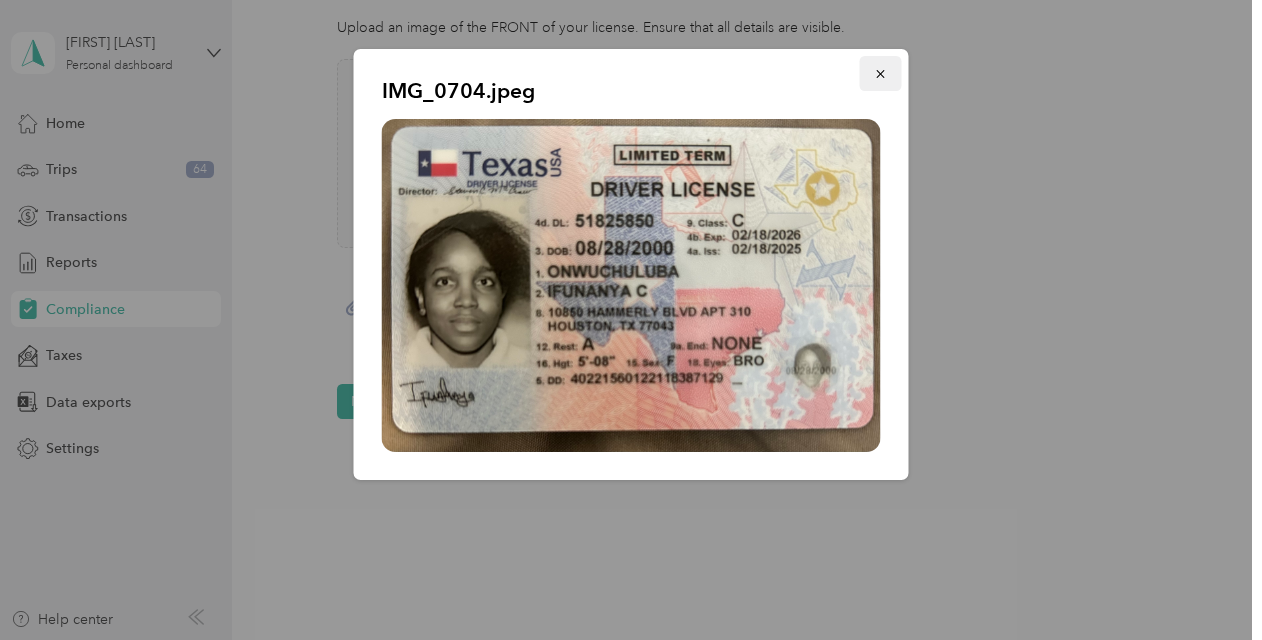 click 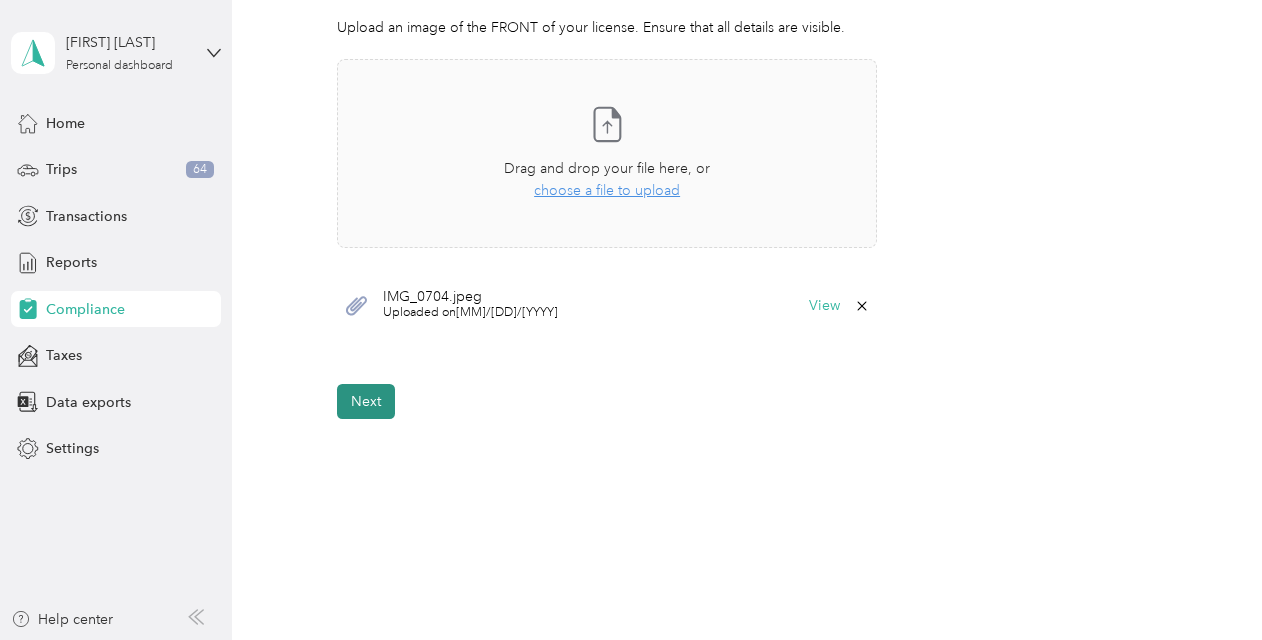click on "Next" at bounding box center (366, 401) 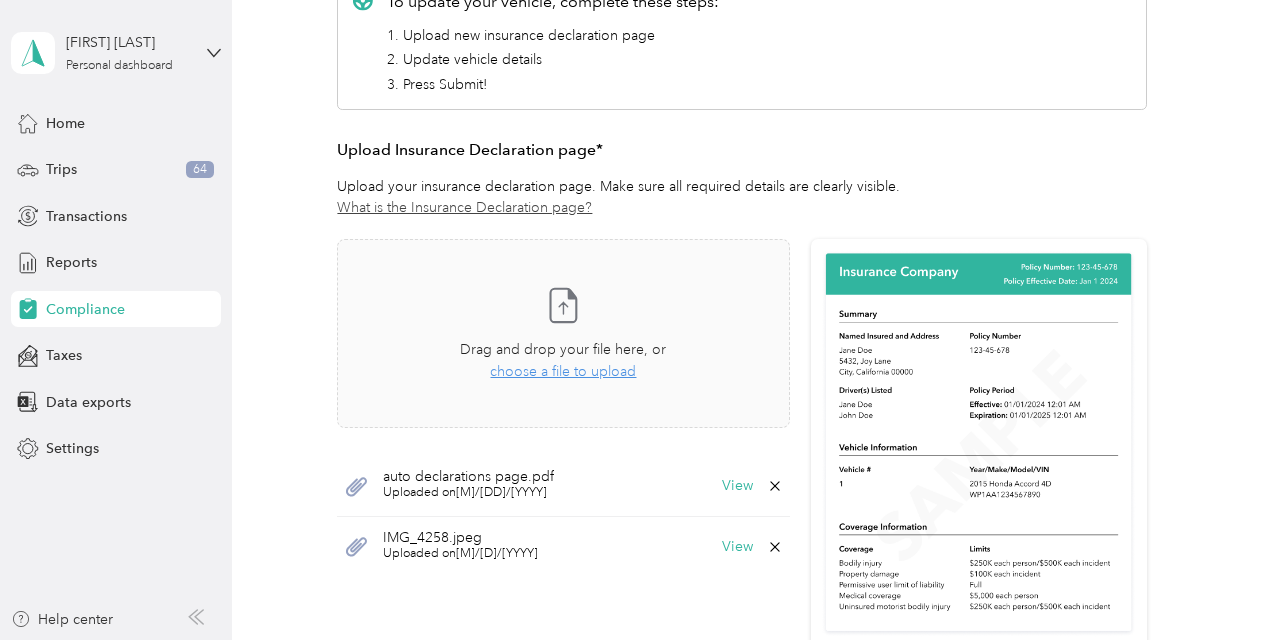 scroll, scrollTop: 392, scrollLeft: 0, axis: vertical 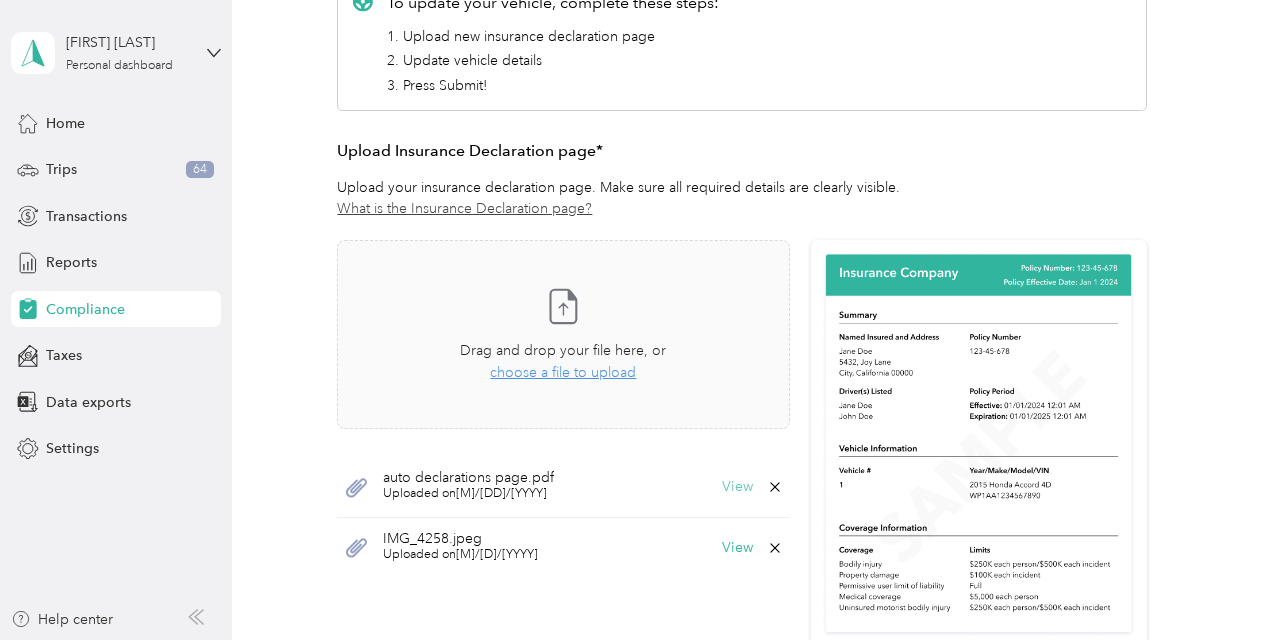 click on "View" at bounding box center [737, 487] 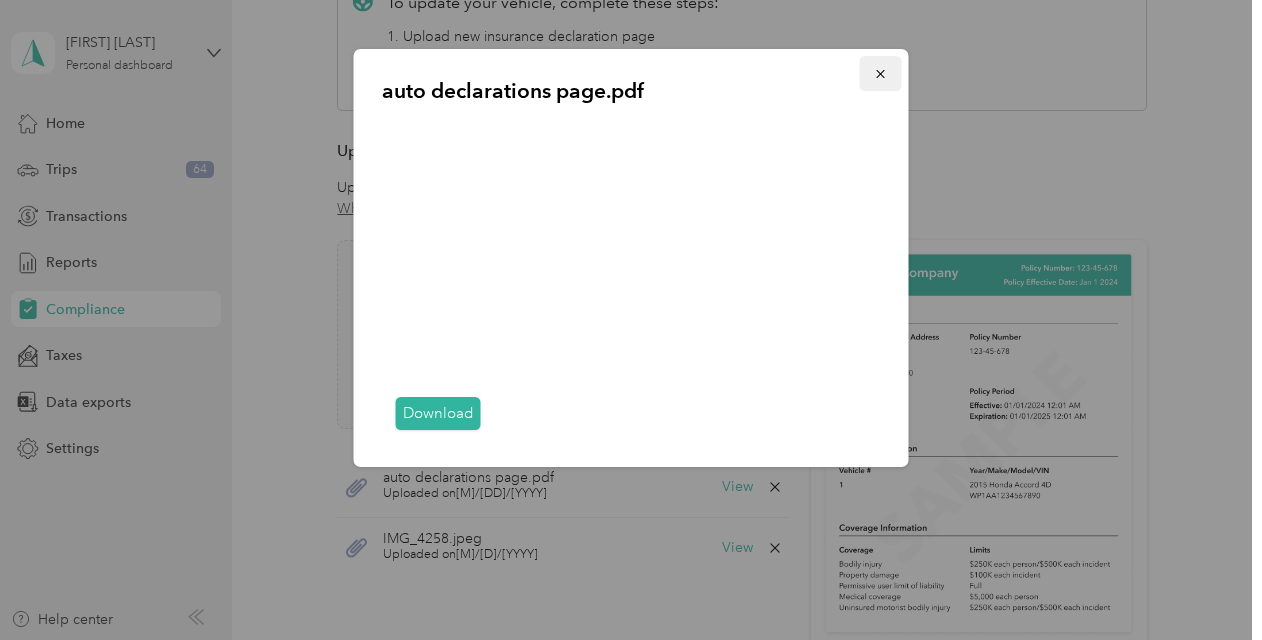 click 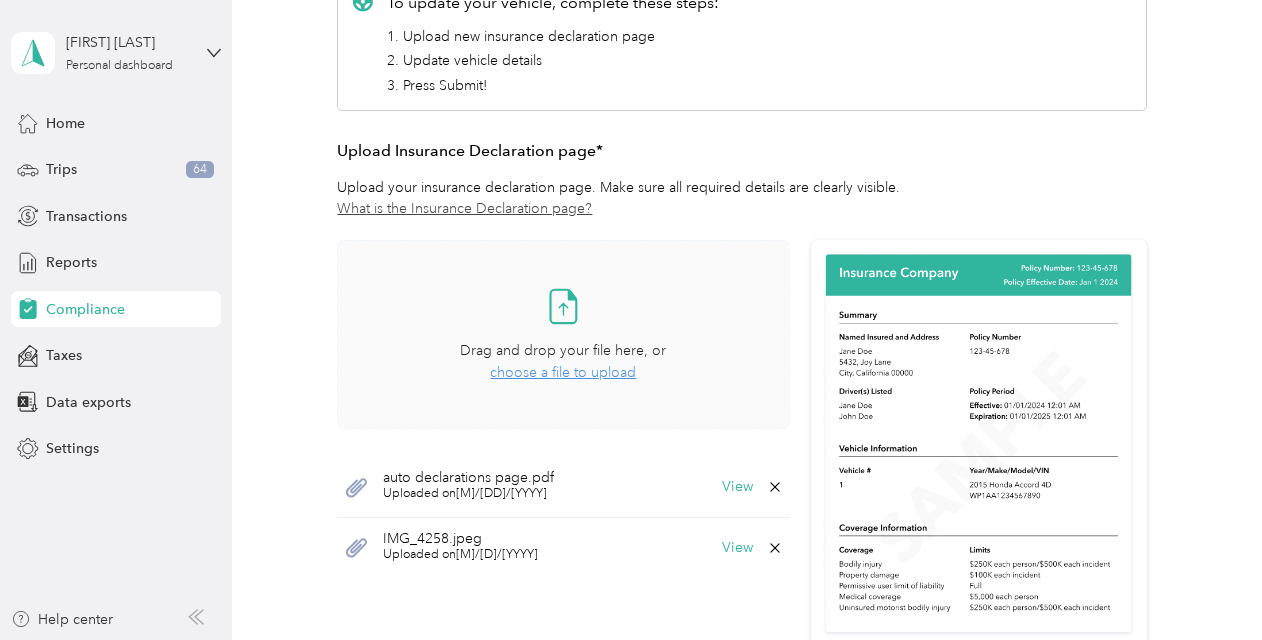 click on "choose a file to upload" at bounding box center [563, 372] 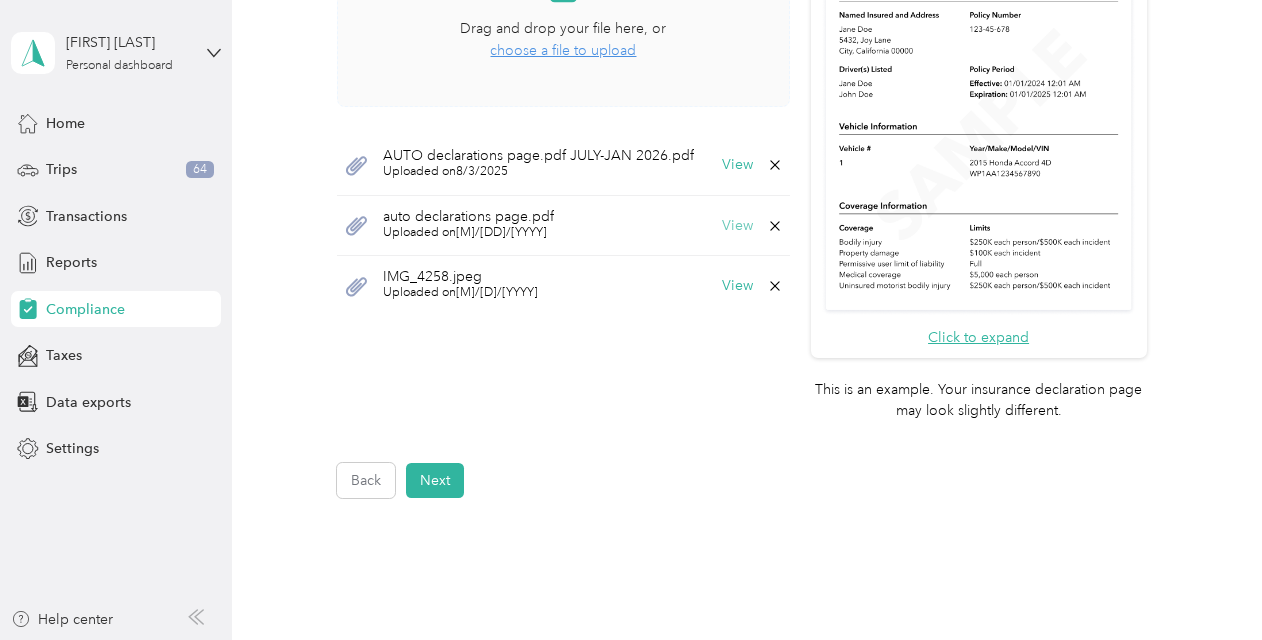 scroll, scrollTop: 800, scrollLeft: 0, axis: vertical 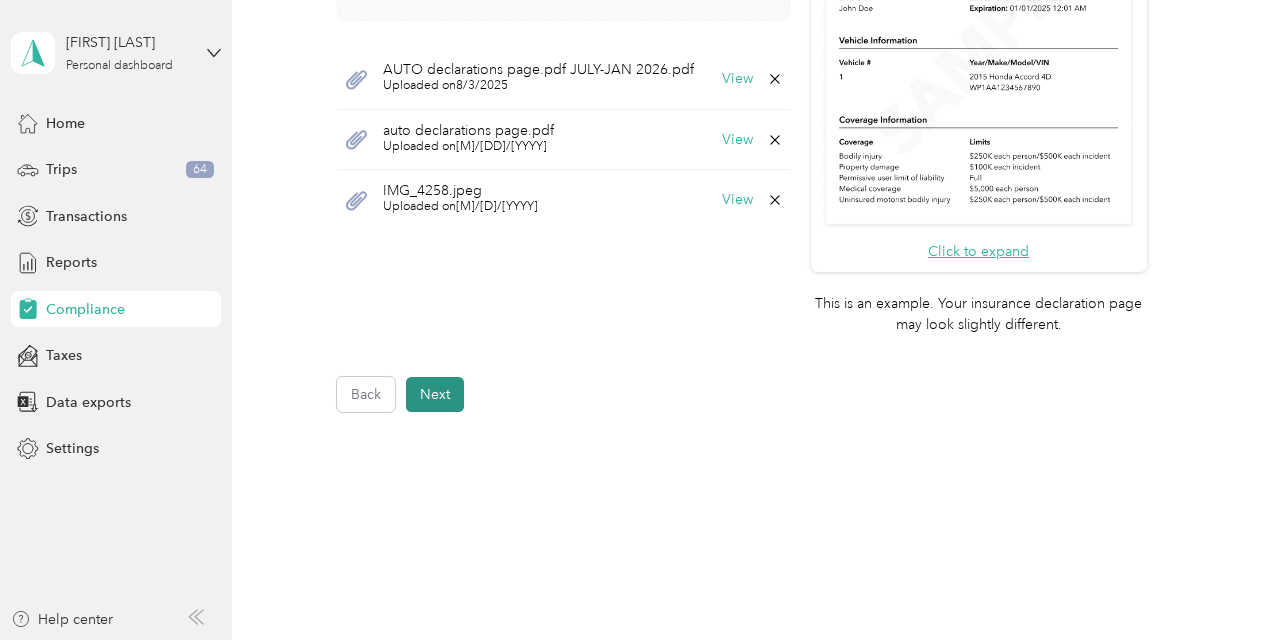 click on "Next" at bounding box center [435, 394] 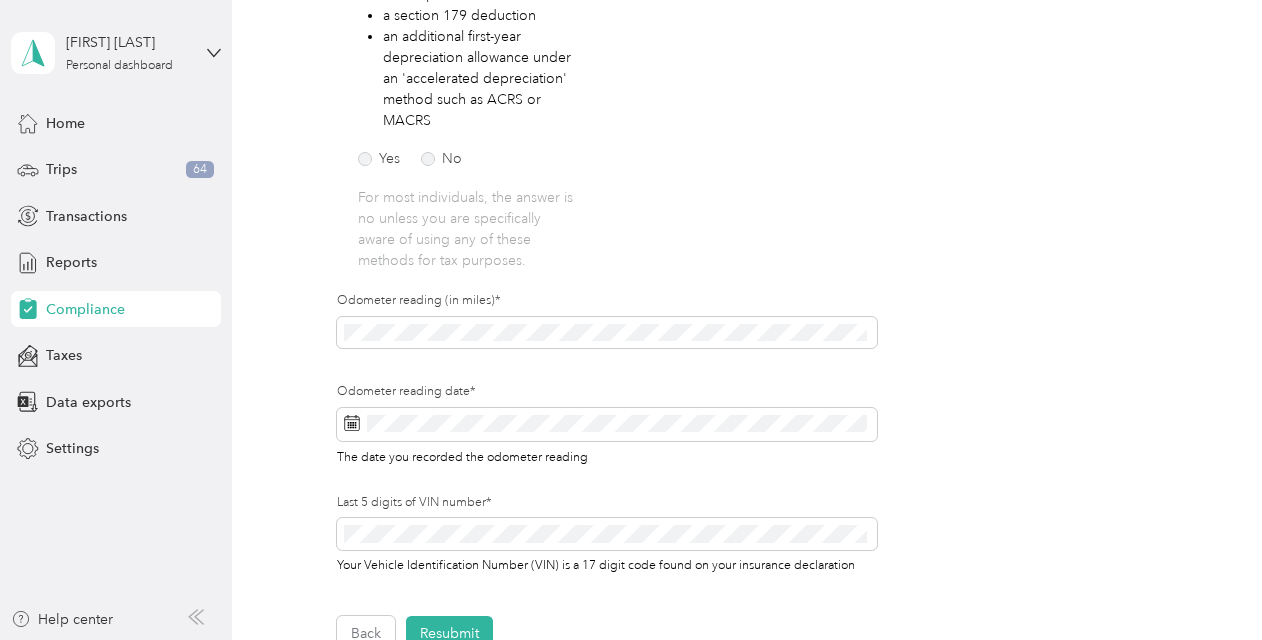 scroll, scrollTop: 524, scrollLeft: 0, axis: vertical 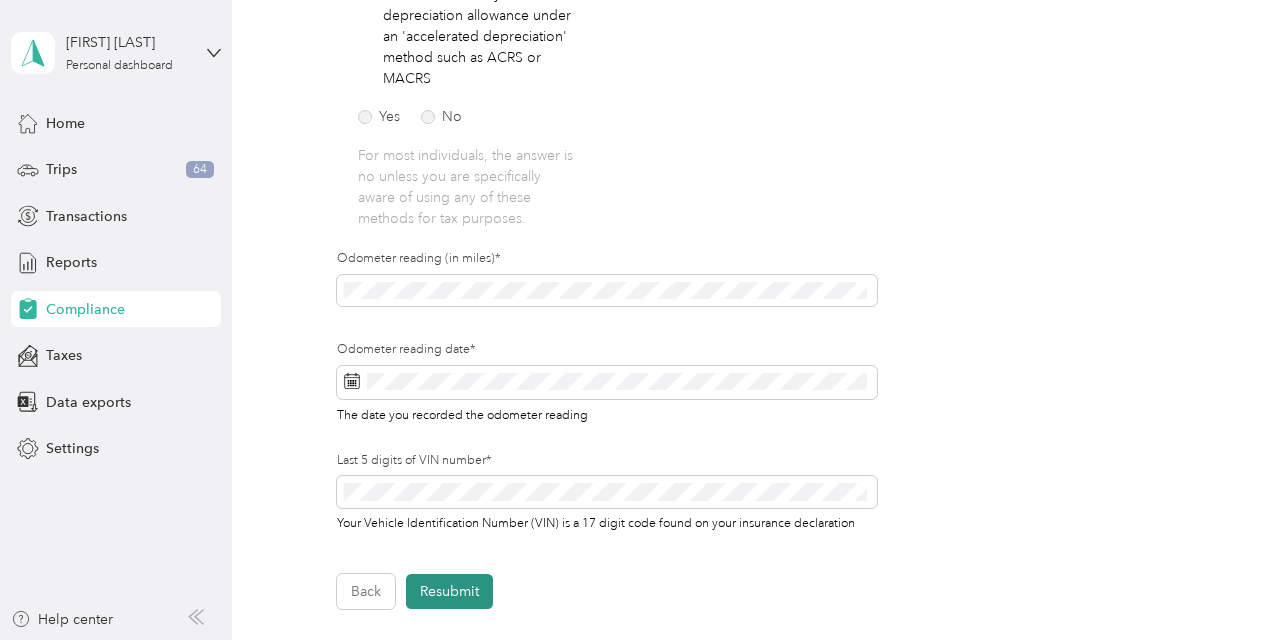 click on "Resubmit" at bounding box center (449, 591) 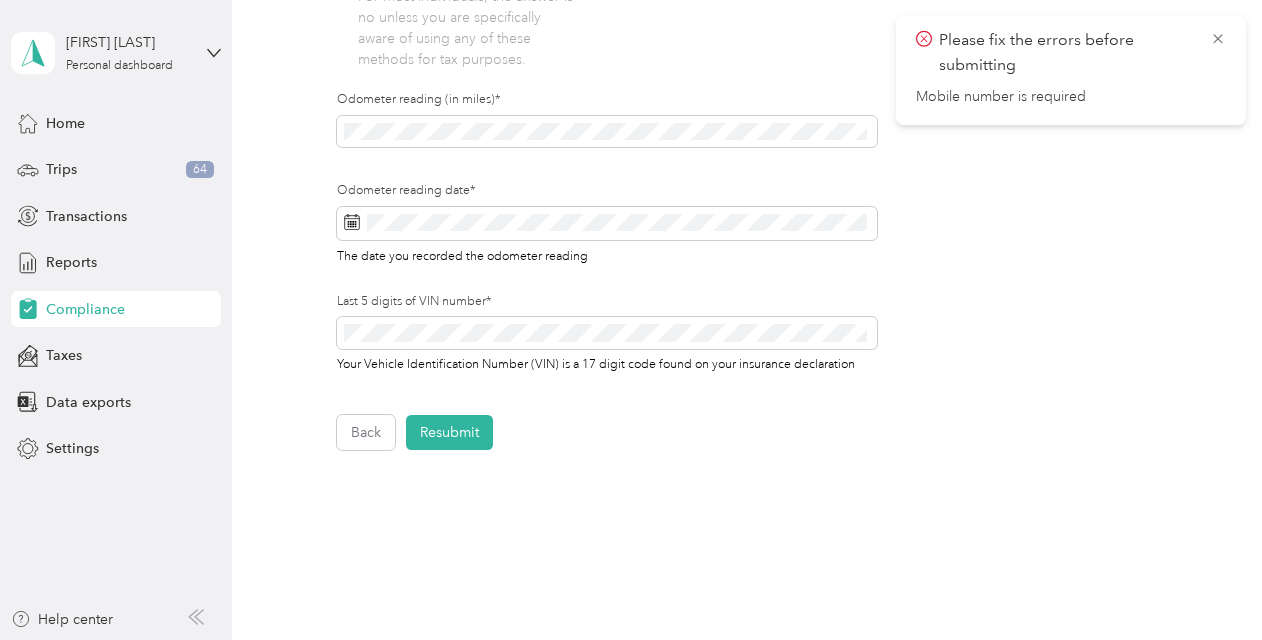 scroll, scrollTop: 724, scrollLeft: 0, axis: vertical 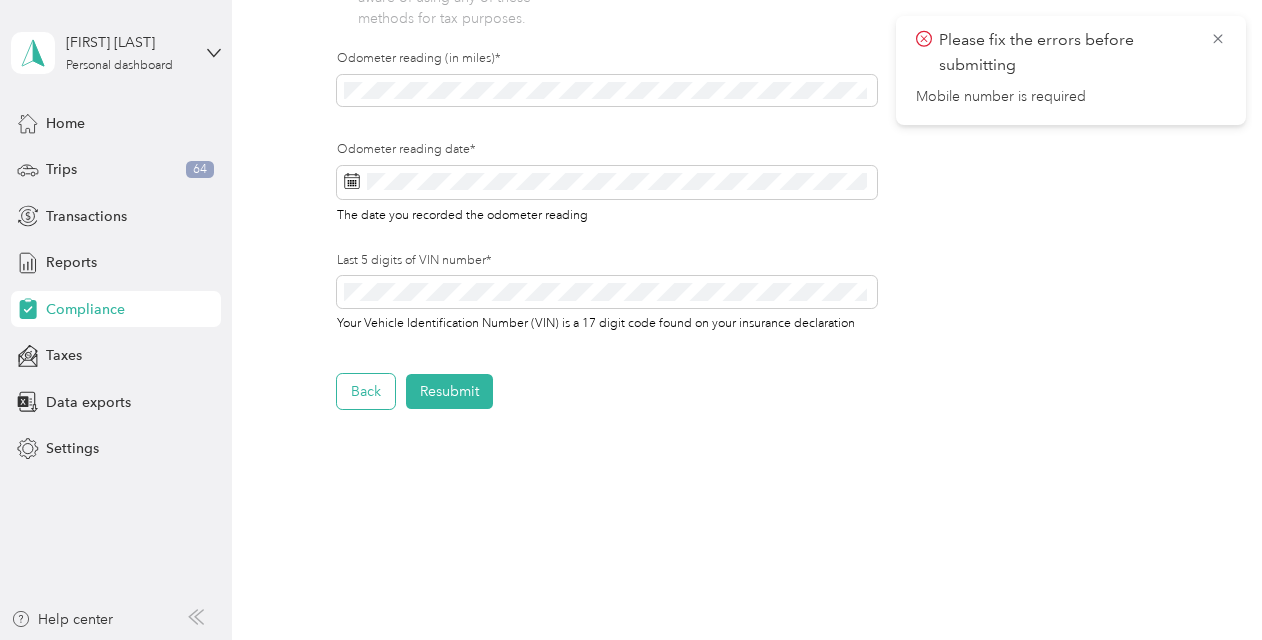 click on "Back" at bounding box center [366, 391] 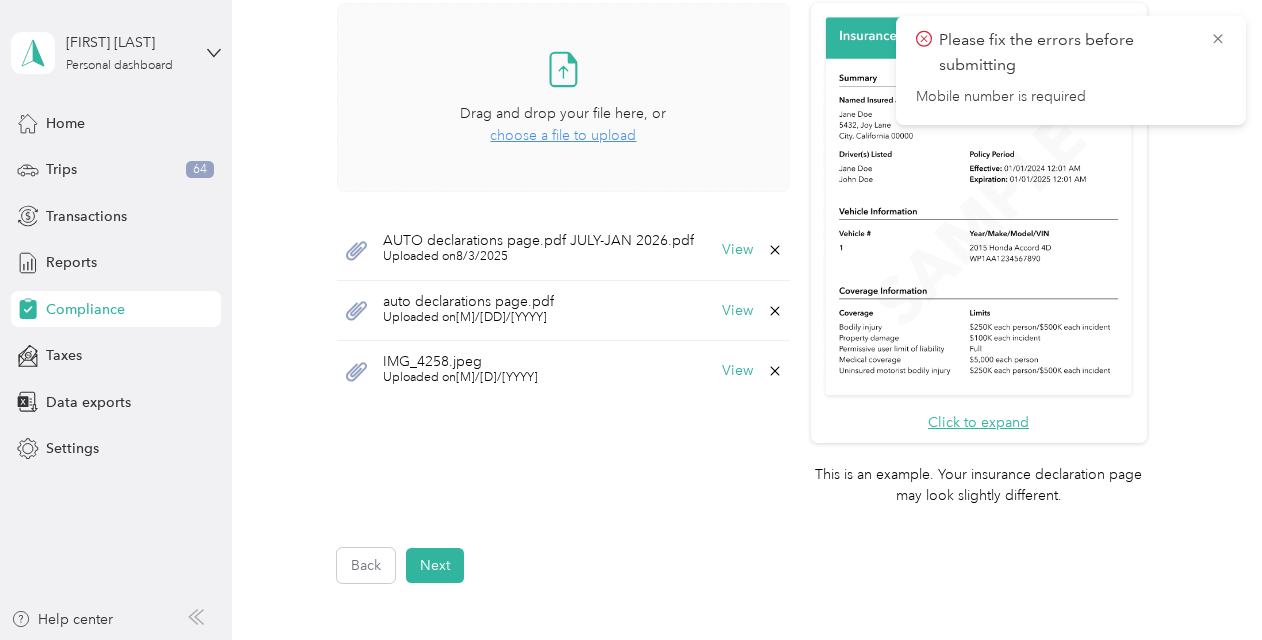 scroll, scrollTop: 700, scrollLeft: 0, axis: vertical 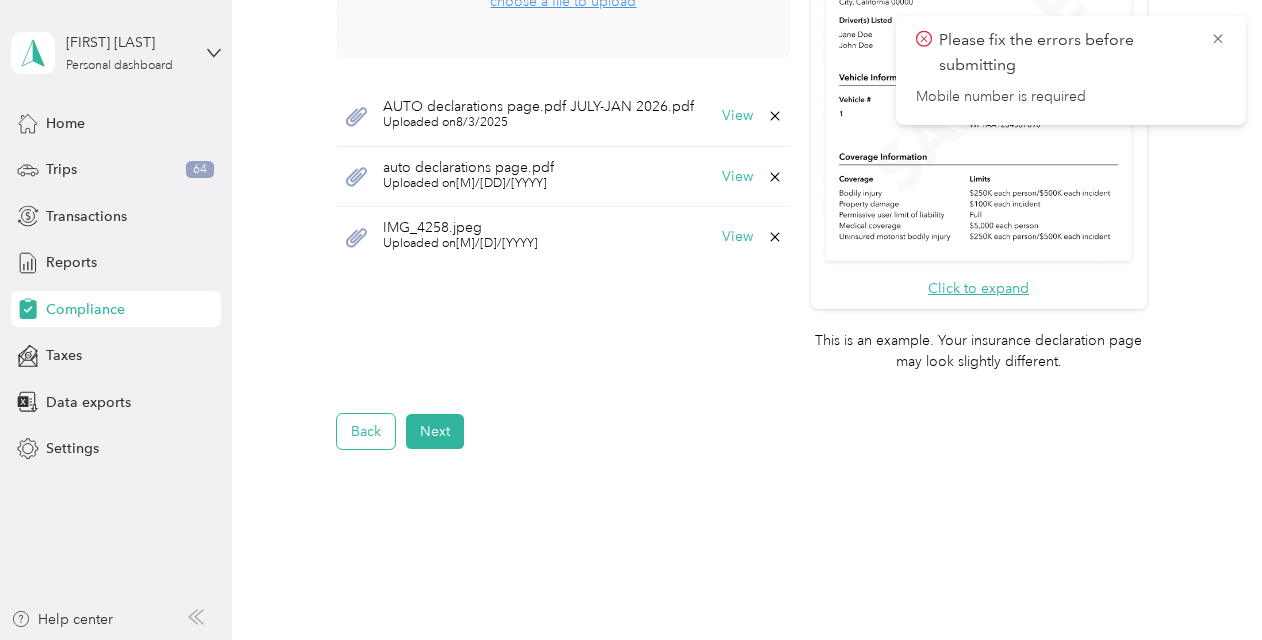 click on "Back" at bounding box center [366, 431] 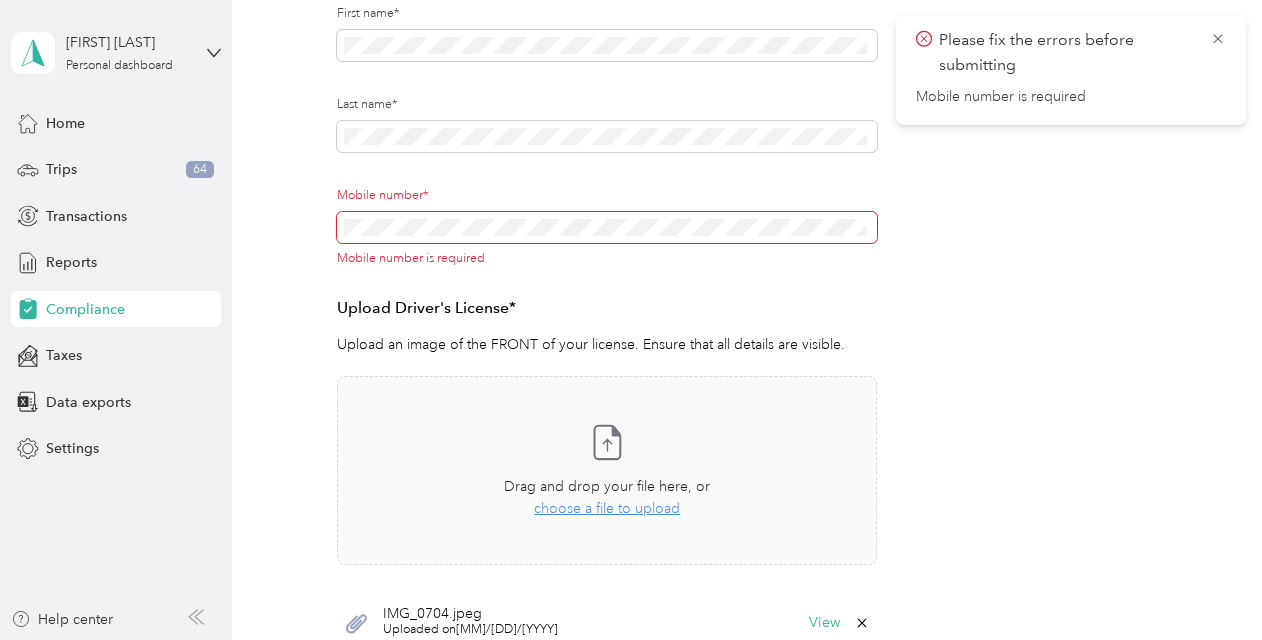 scroll, scrollTop: 188, scrollLeft: 0, axis: vertical 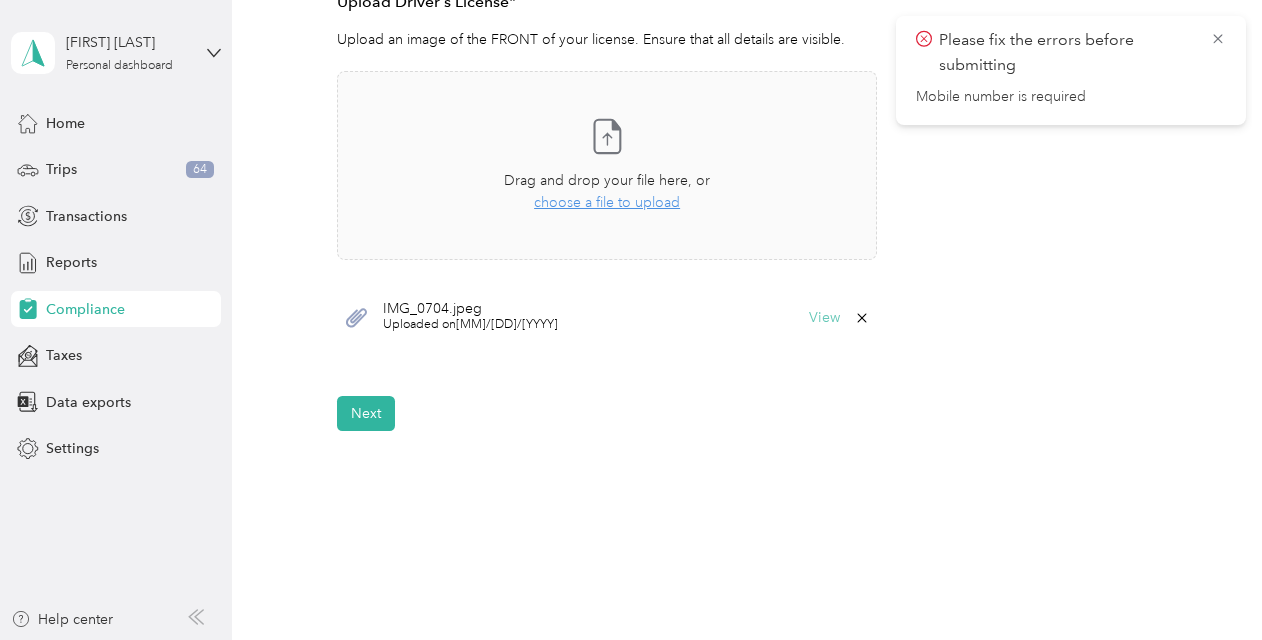 click on "View" at bounding box center (824, 318) 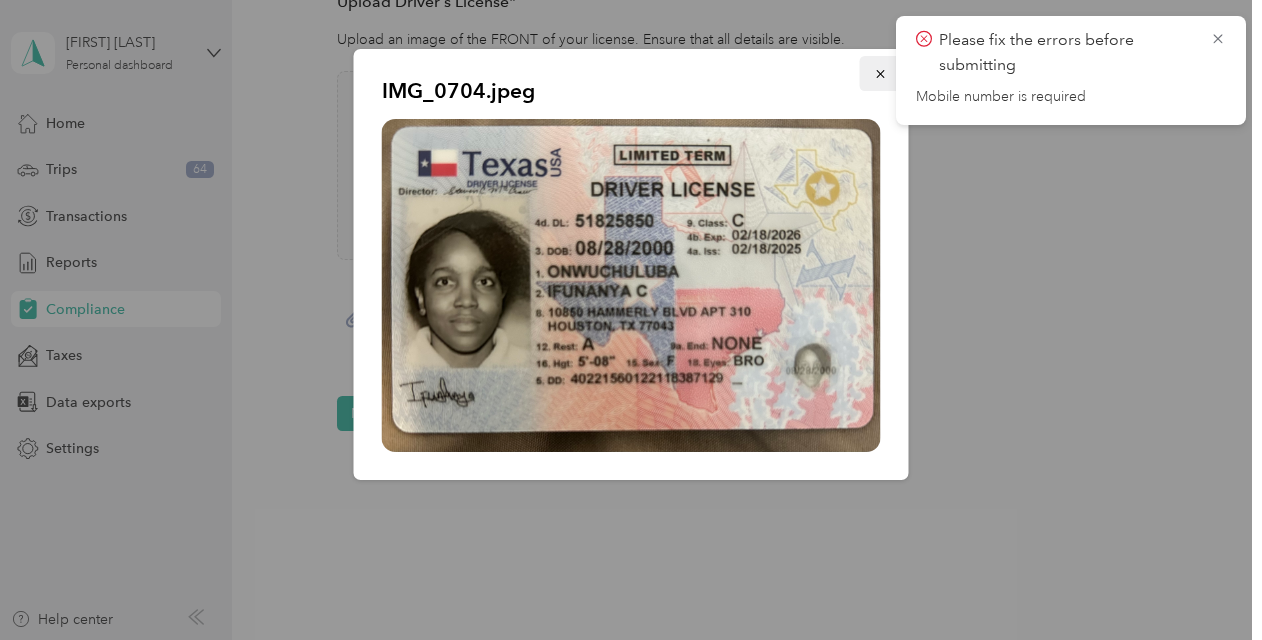 click 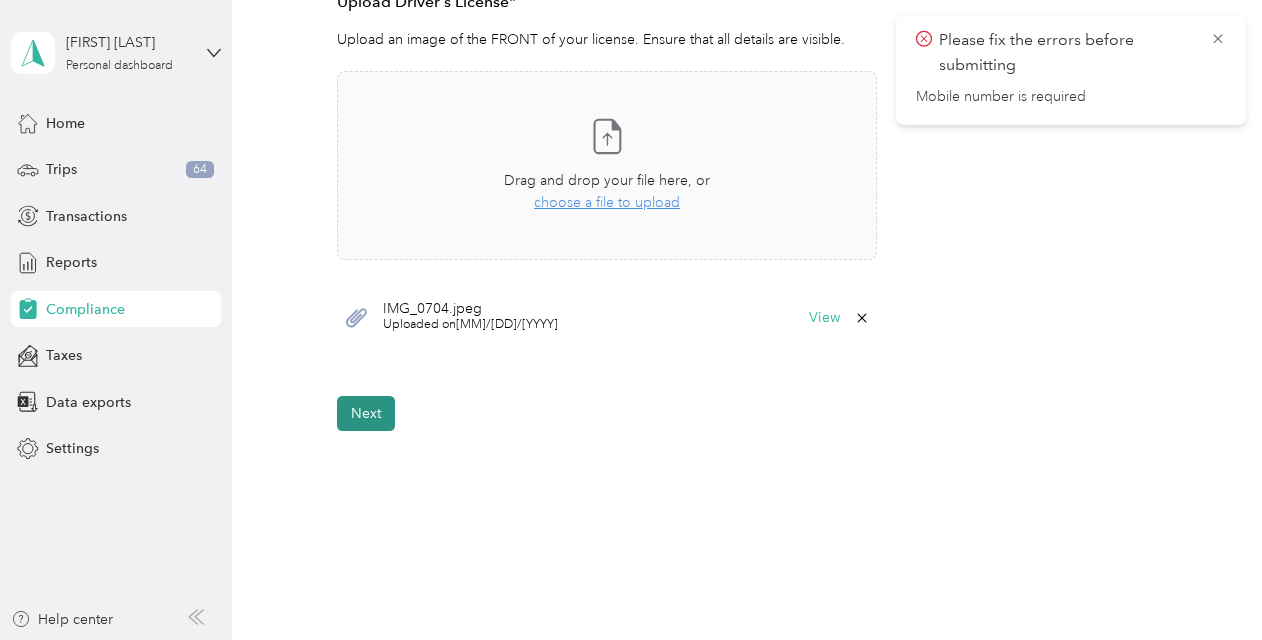click on "Next" at bounding box center (366, 413) 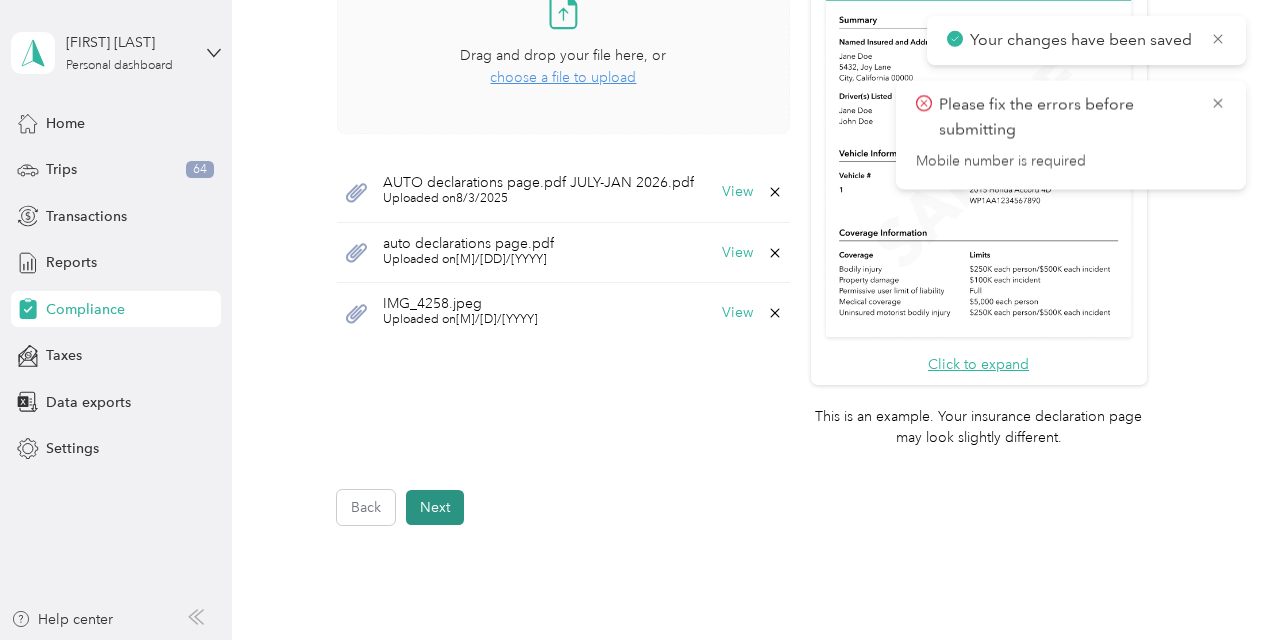 click on "Next" at bounding box center [435, 507] 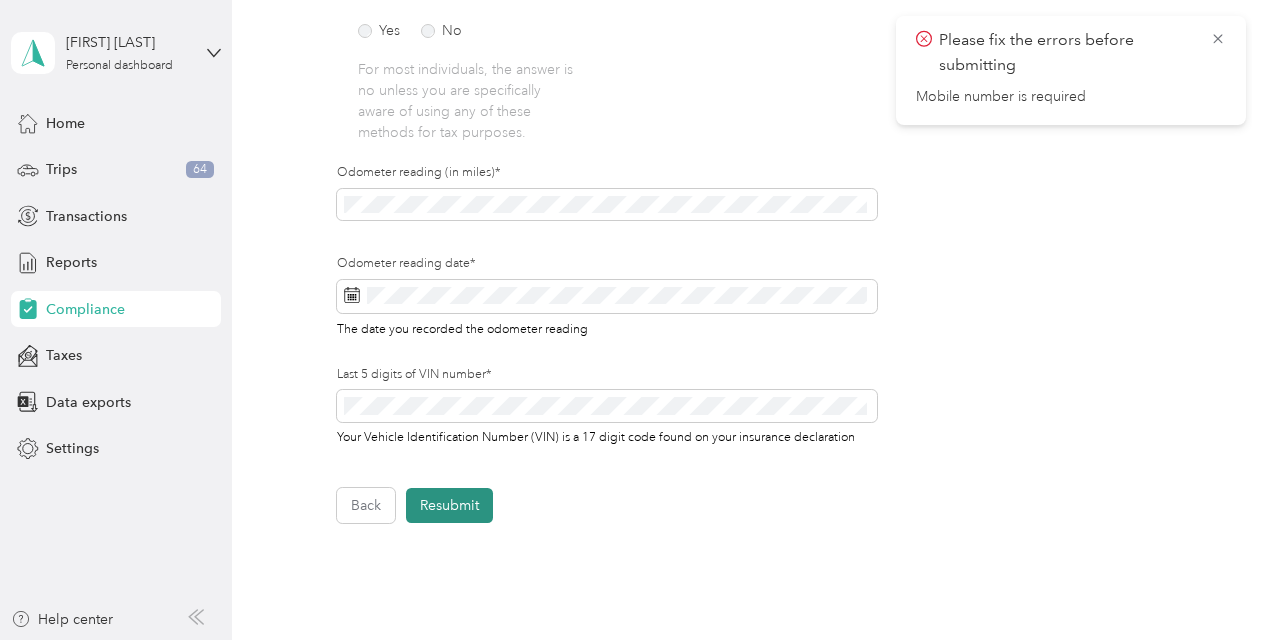 click on "Resubmit" at bounding box center (449, 505) 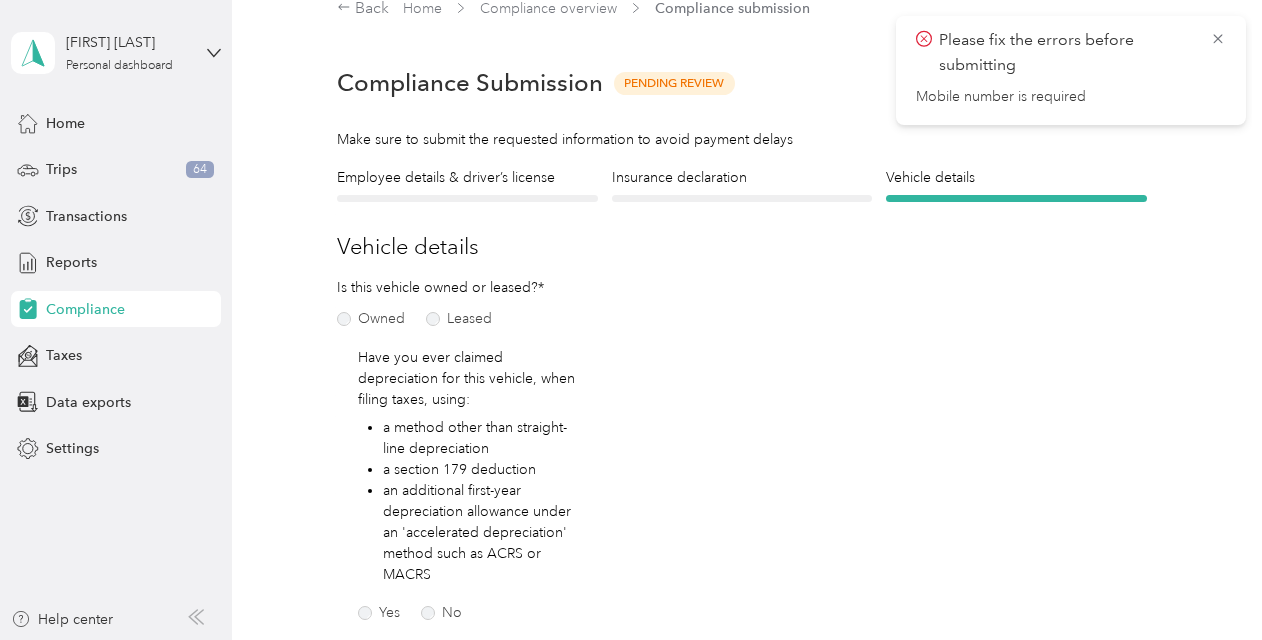 scroll, scrollTop: 24, scrollLeft: 0, axis: vertical 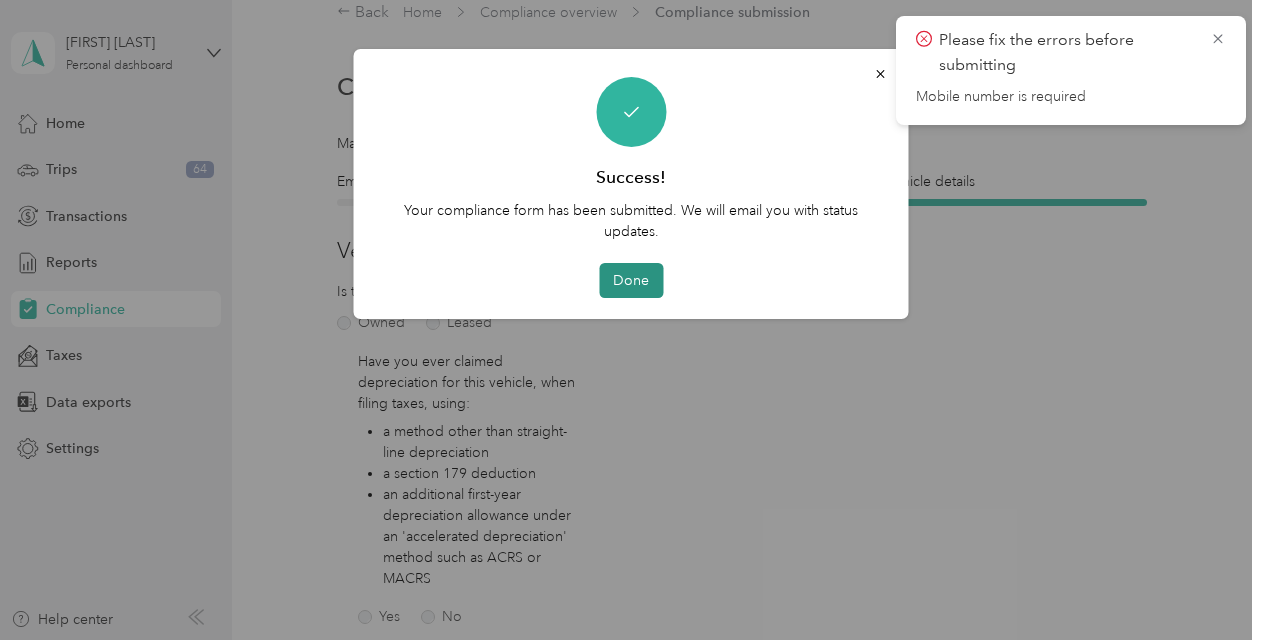 click on "Done" at bounding box center (631, 280) 